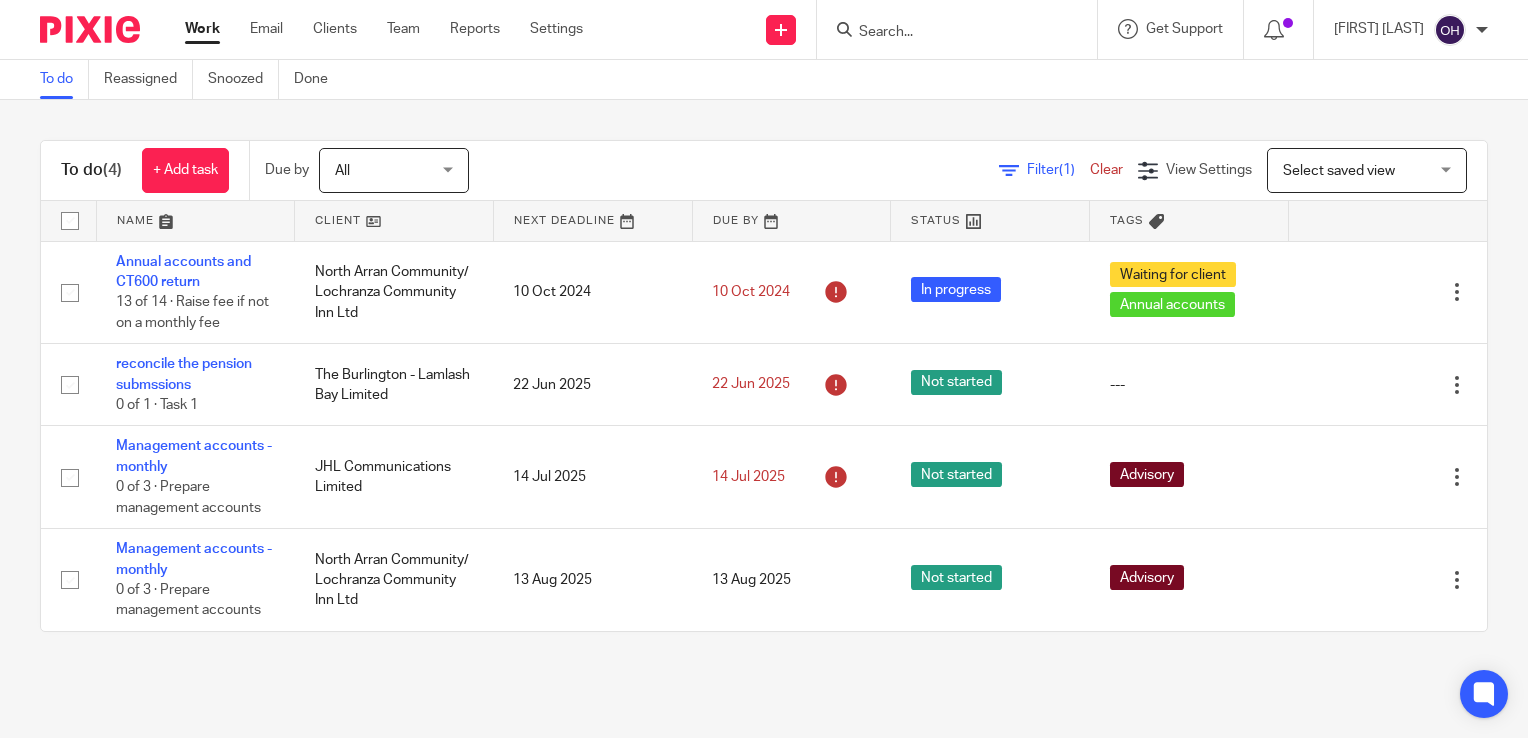 scroll, scrollTop: 0, scrollLeft: 0, axis: both 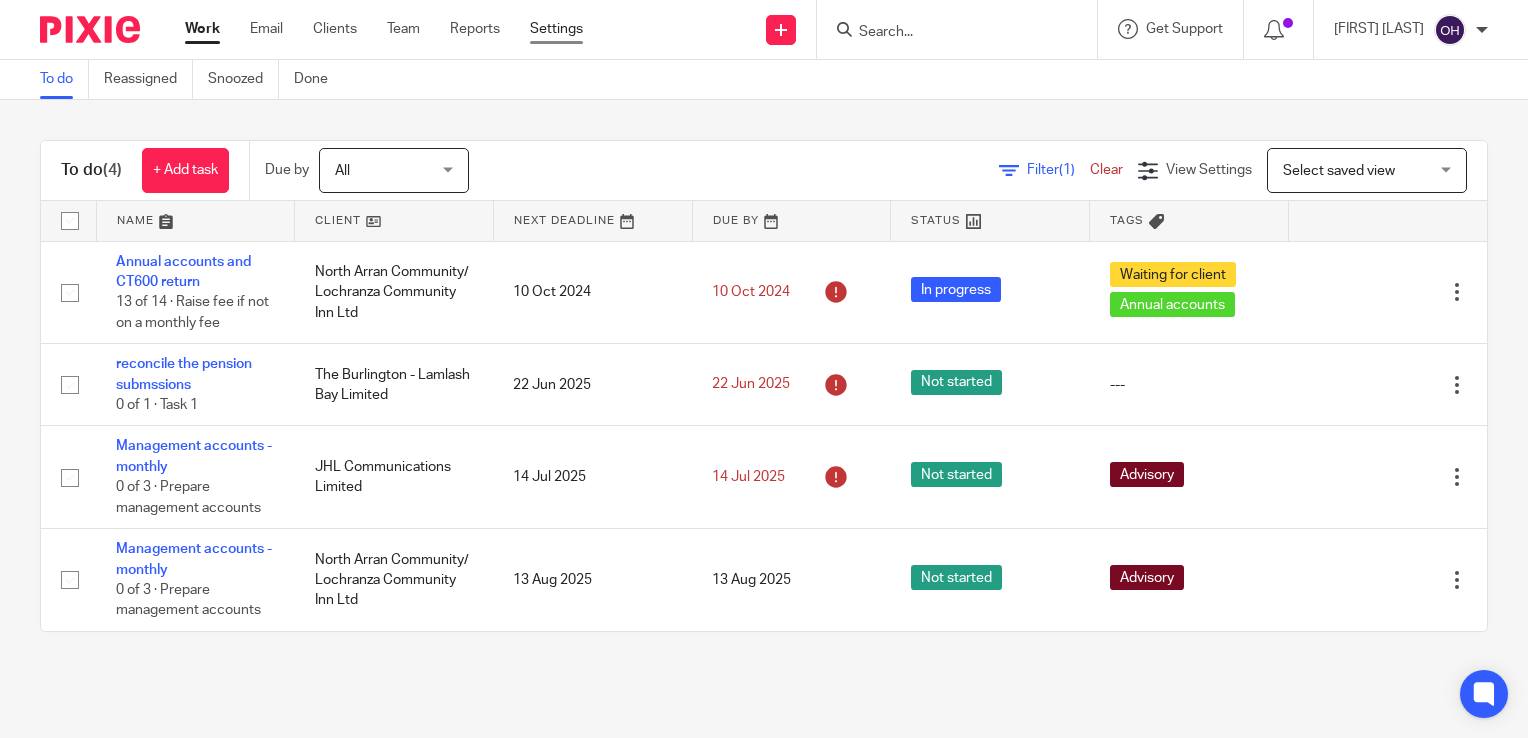 click on "Settings" at bounding box center (556, 29) 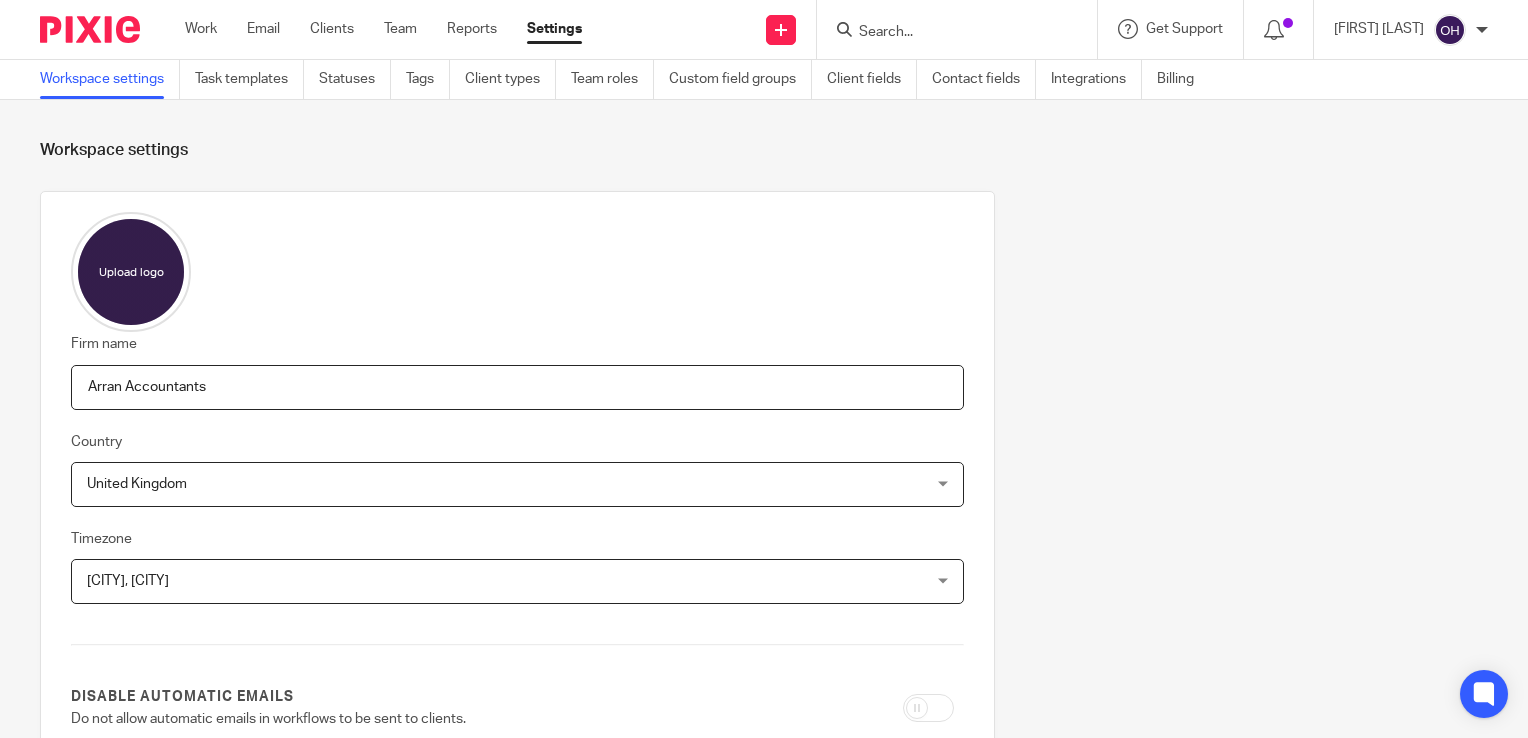 scroll, scrollTop: 0, scrollLeft: 0, axis: both 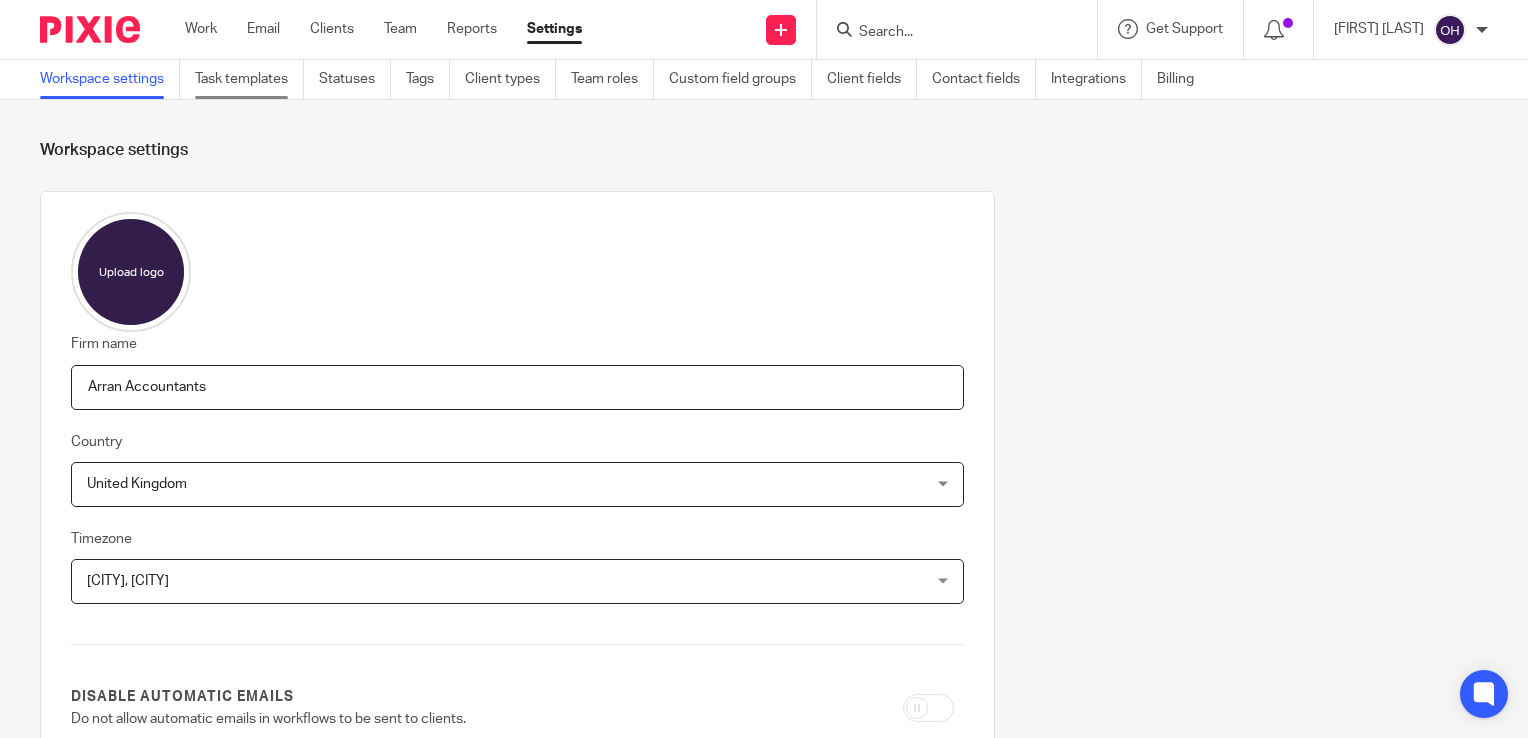 click on "Task templates" at bounding box center [249, 79] 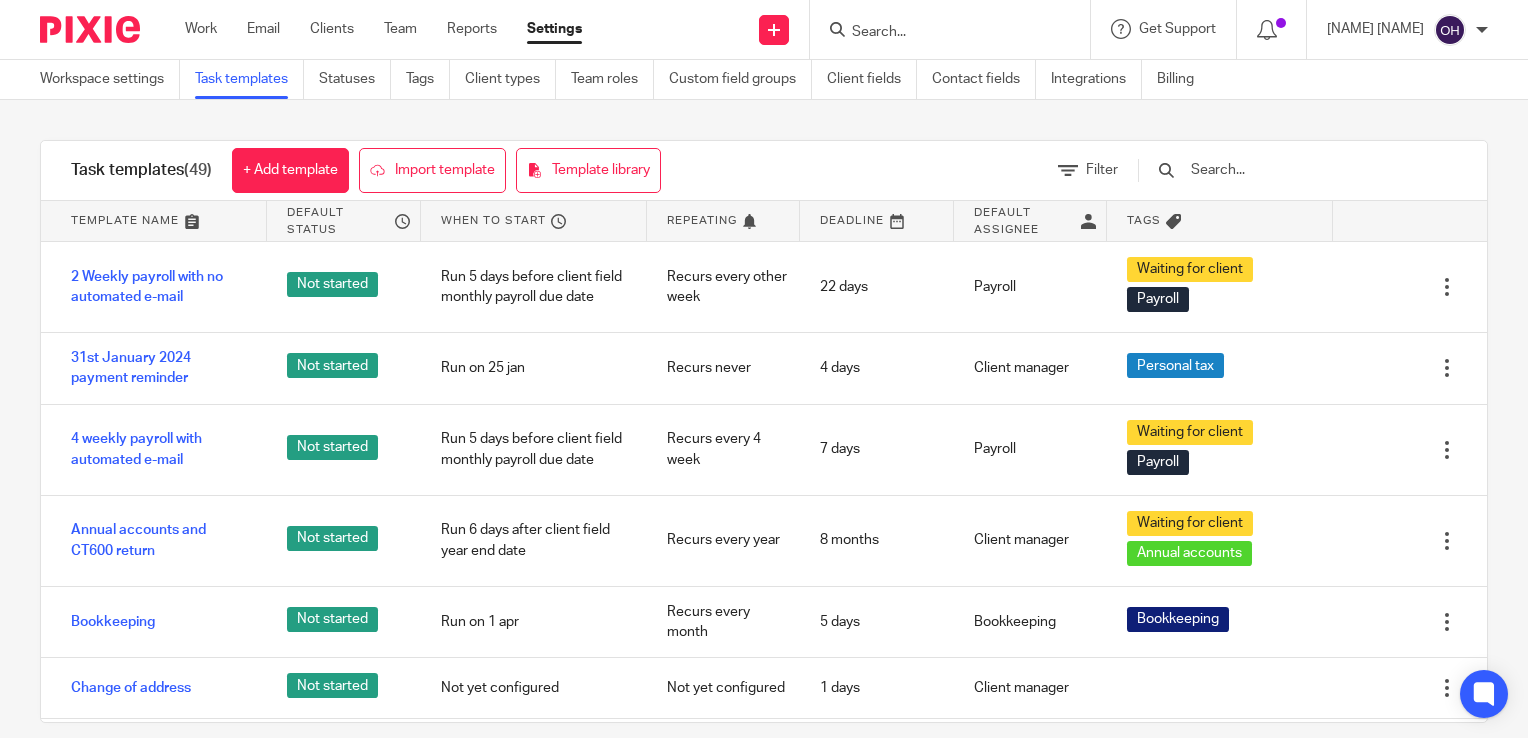 scroll, scrollTop: 0, scrollLeft: 0, axis: both 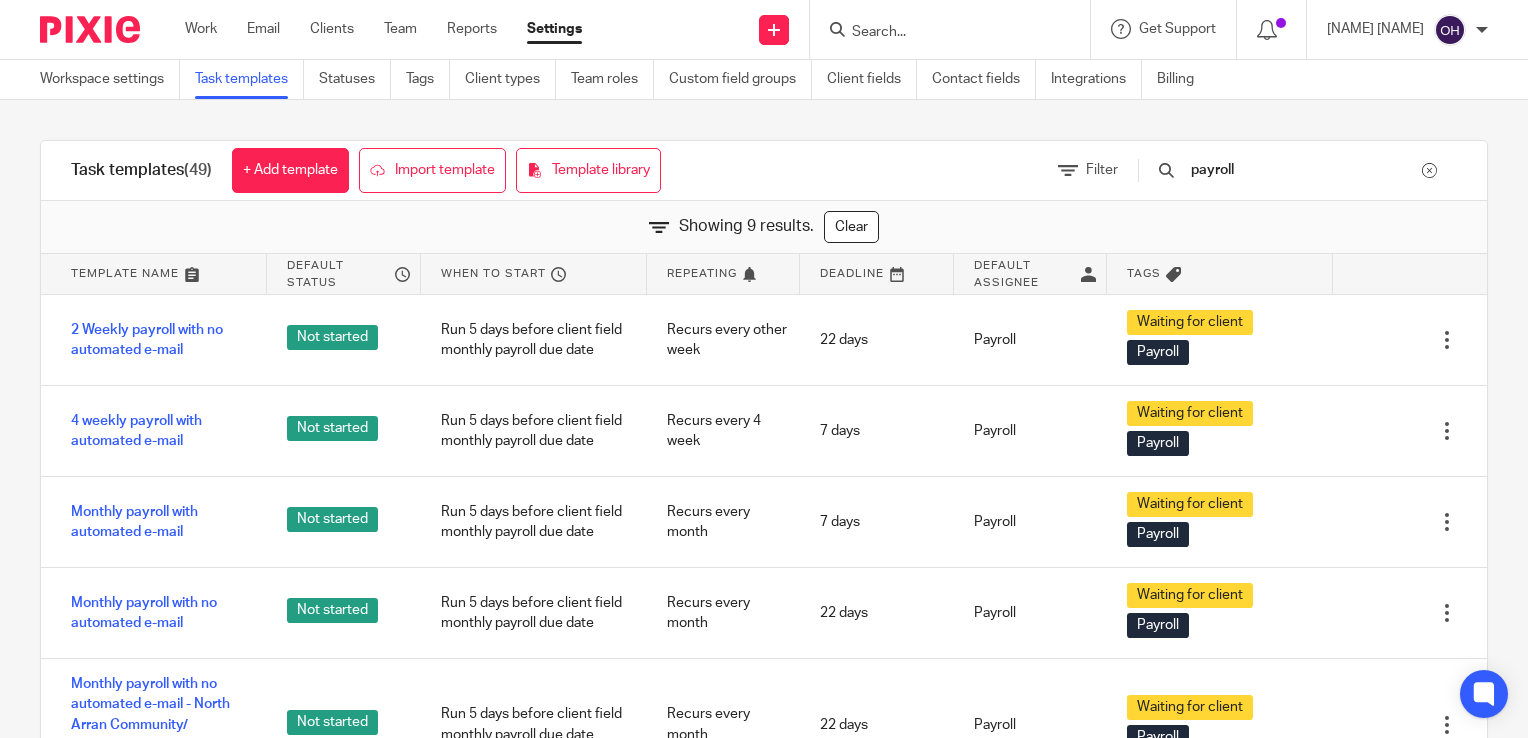 type on "payroll" 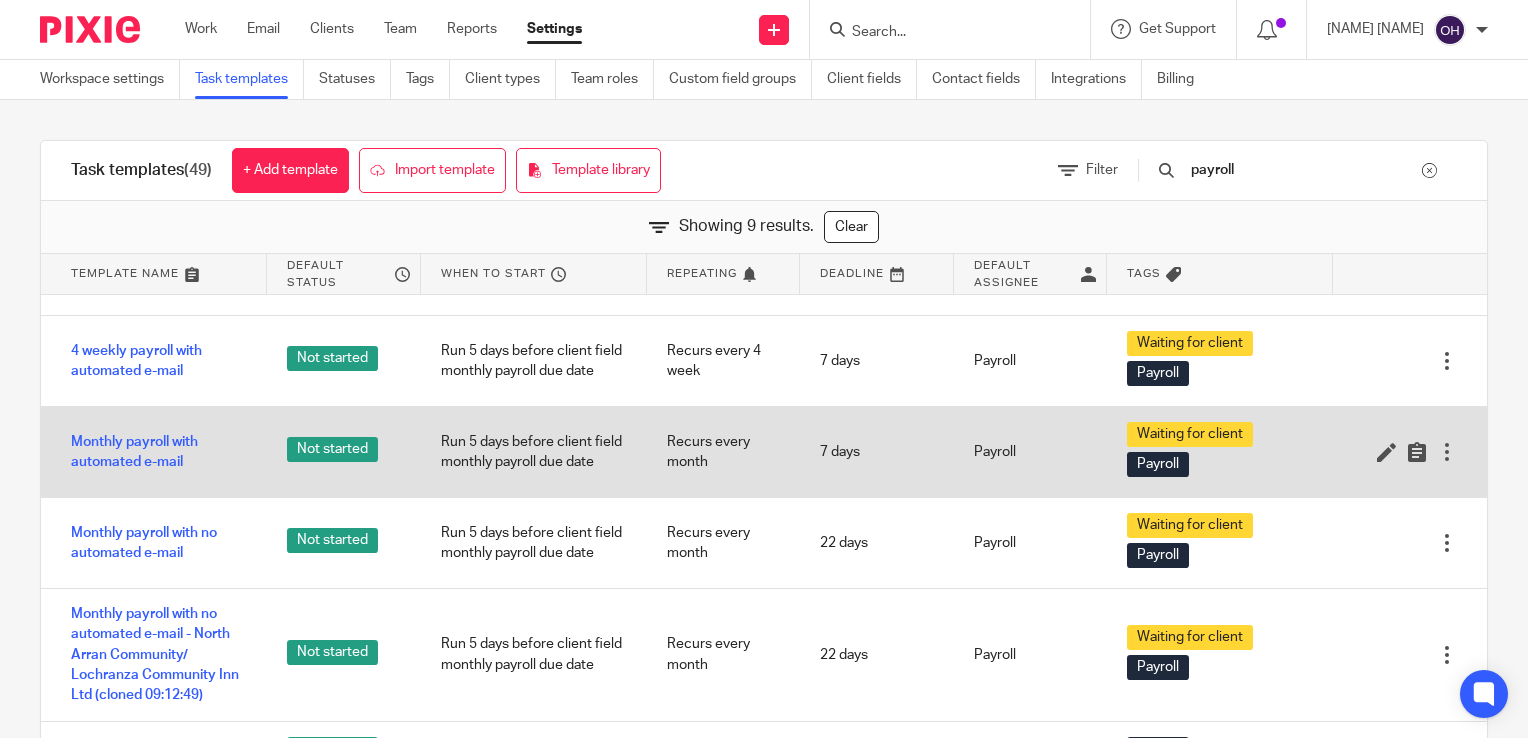 scroll, scrollTop: 67, scrollLeft: 0, axis: vertical 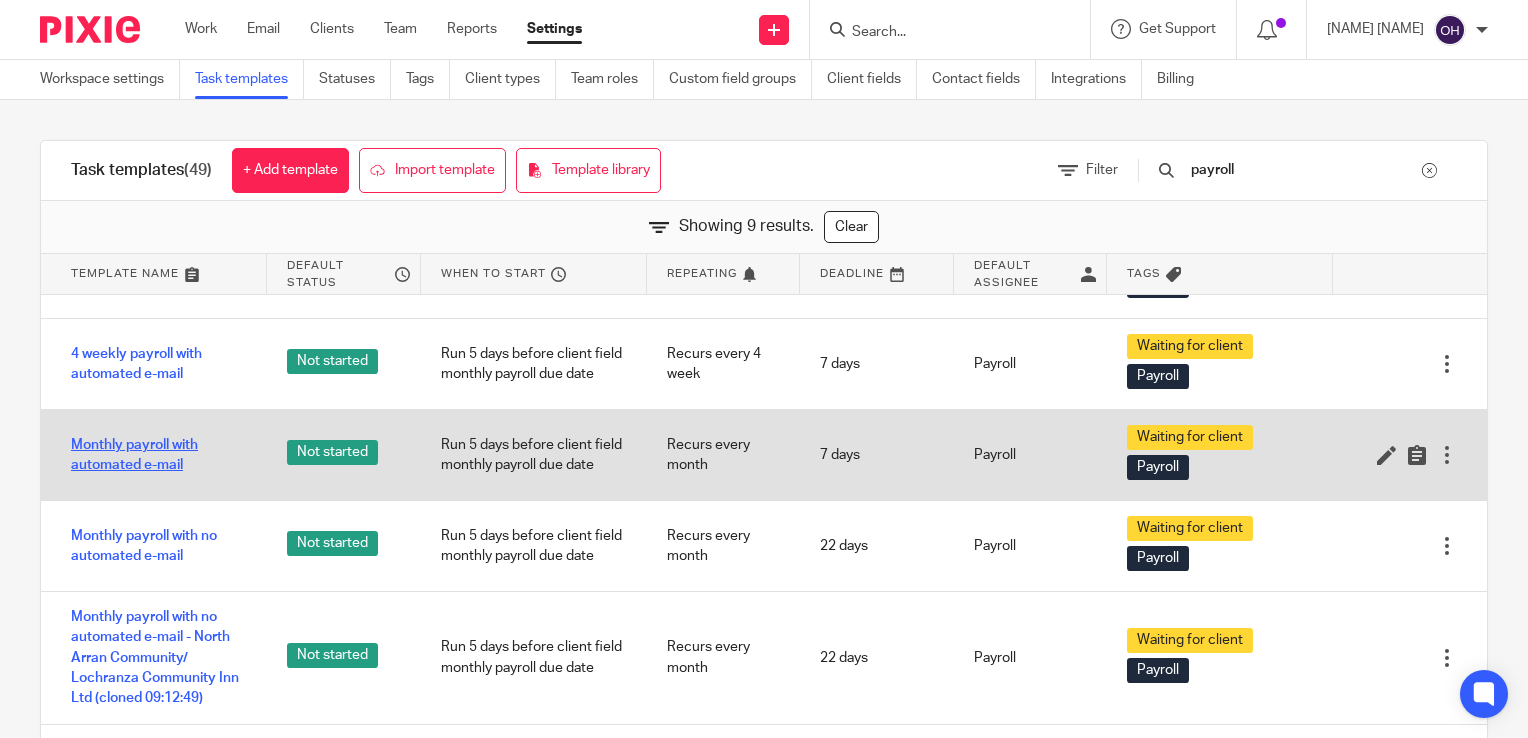 click on "Monthly payroll with automated e-mail" at bounding box center (159, 455) 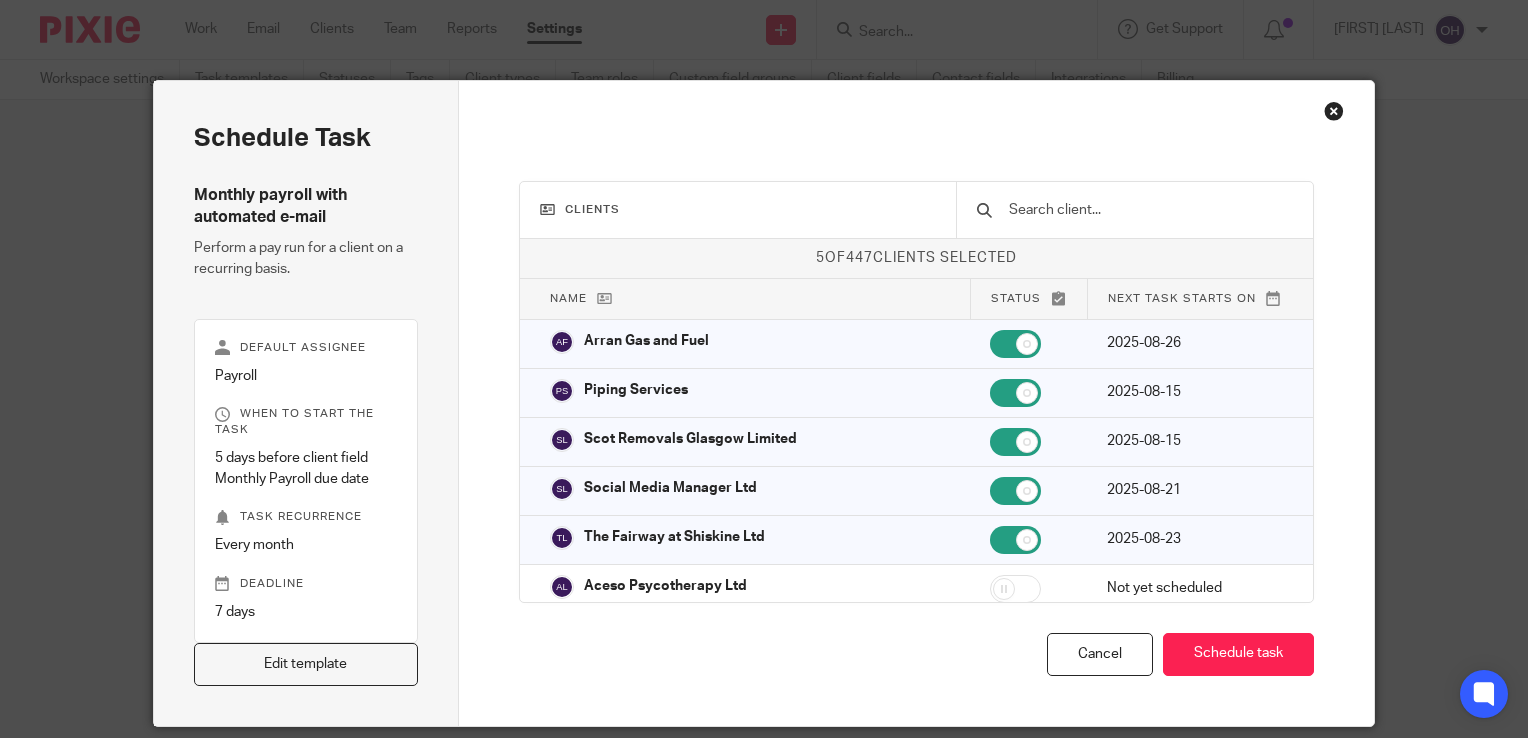scroll, scrollTop: 0, scrollLeft: 0, axis: both 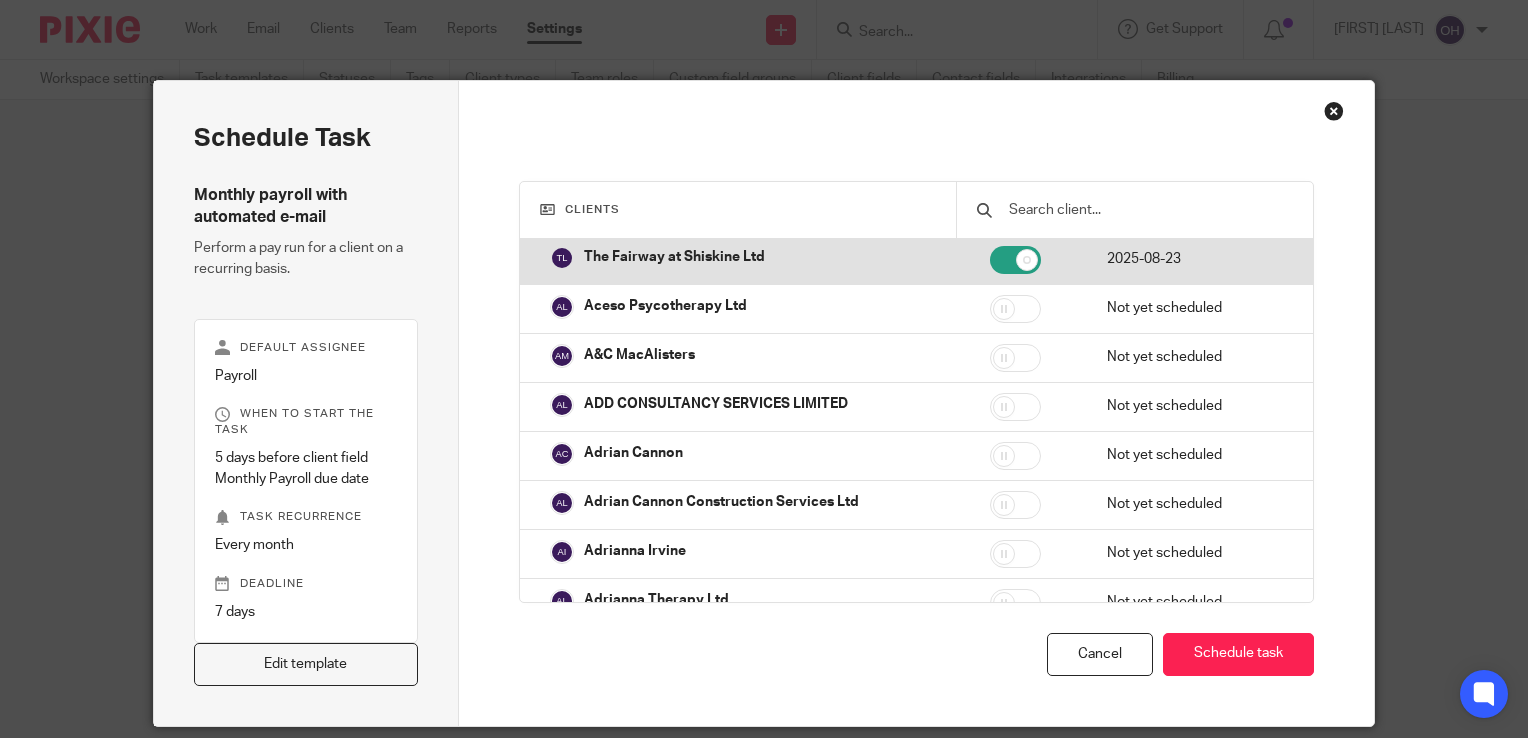 click on "The Fairway at Shiskine Ltd" at bounding box center [745, 258] 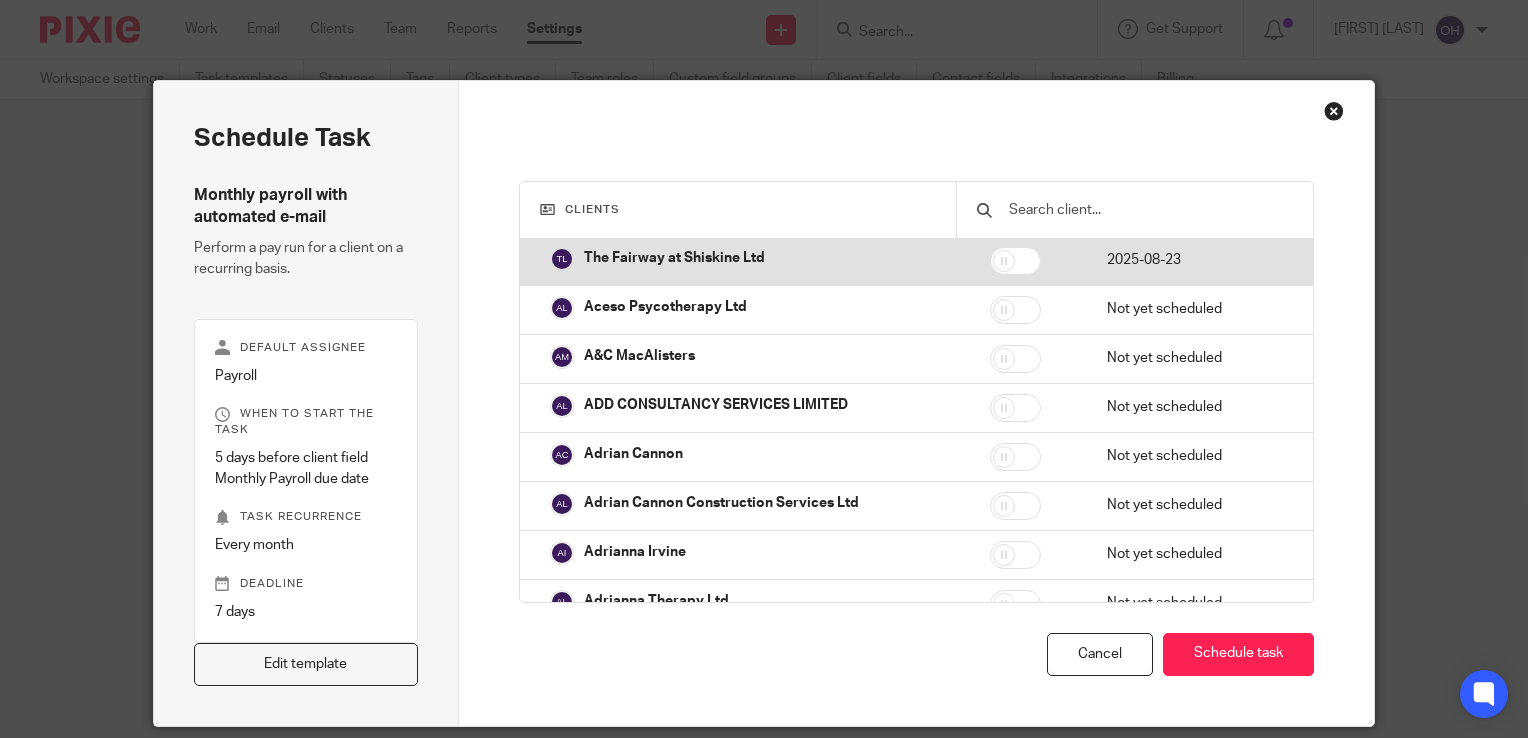scroll, scrollTop: 276, scrollLeft: 0, axis: vertical 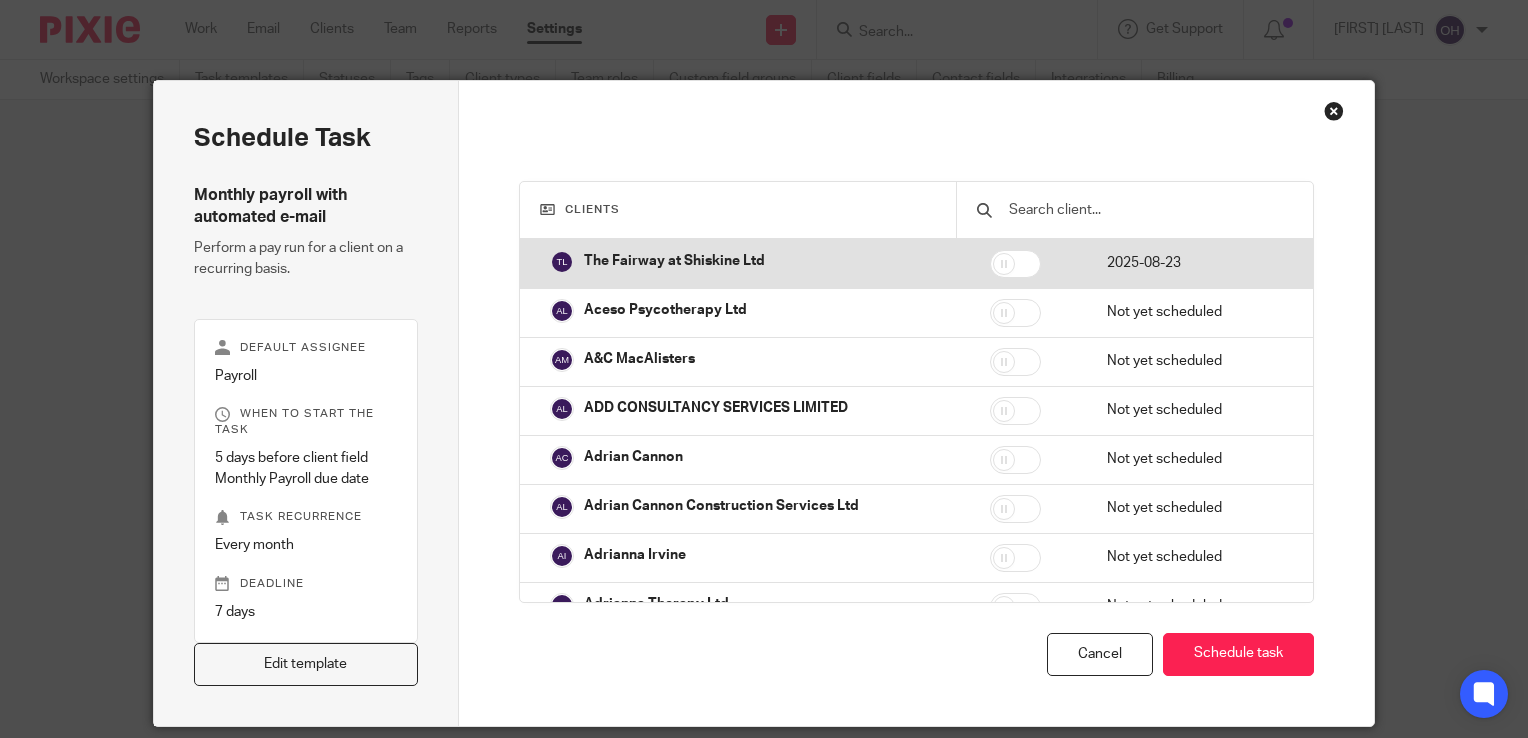 click at bounding box center [1015, 264] 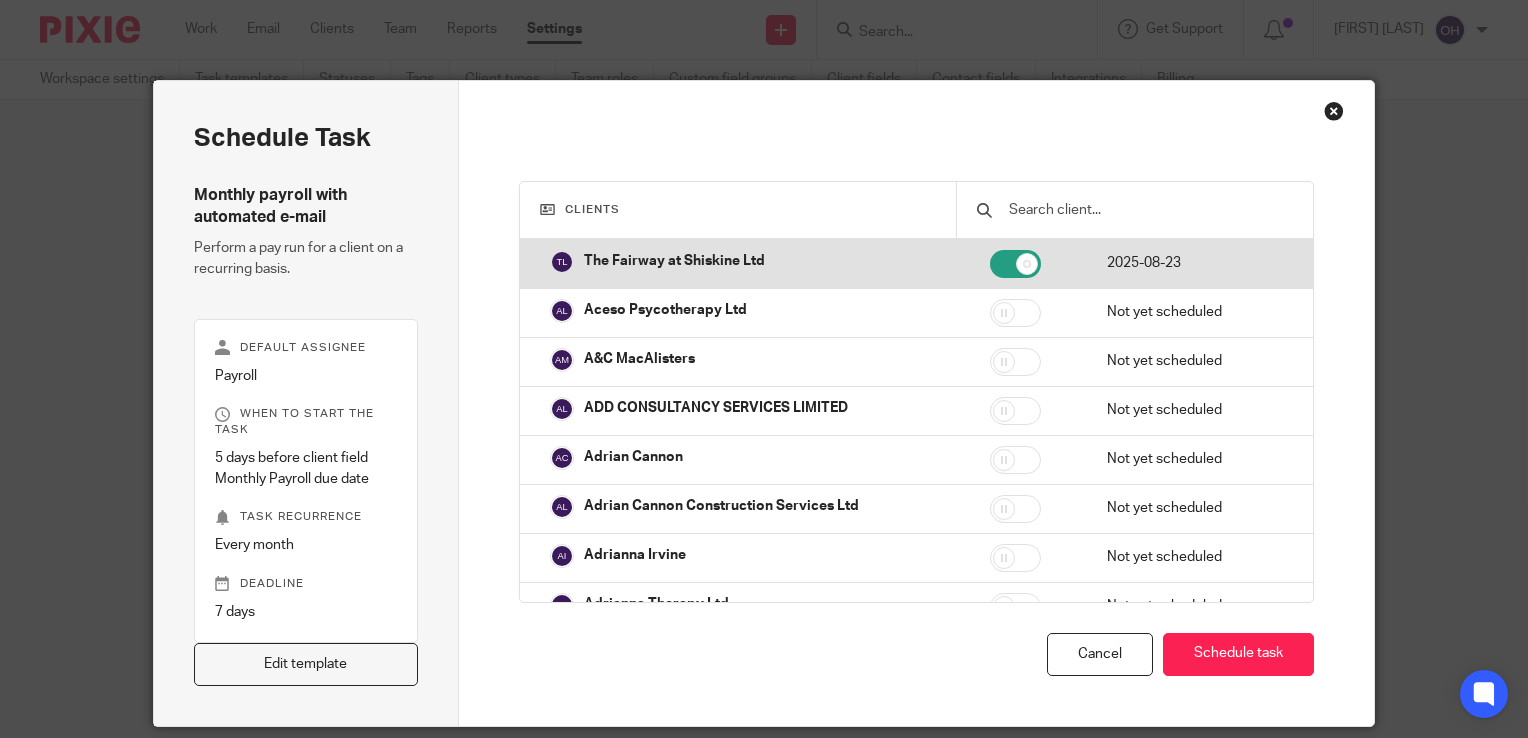checkbox on "true" 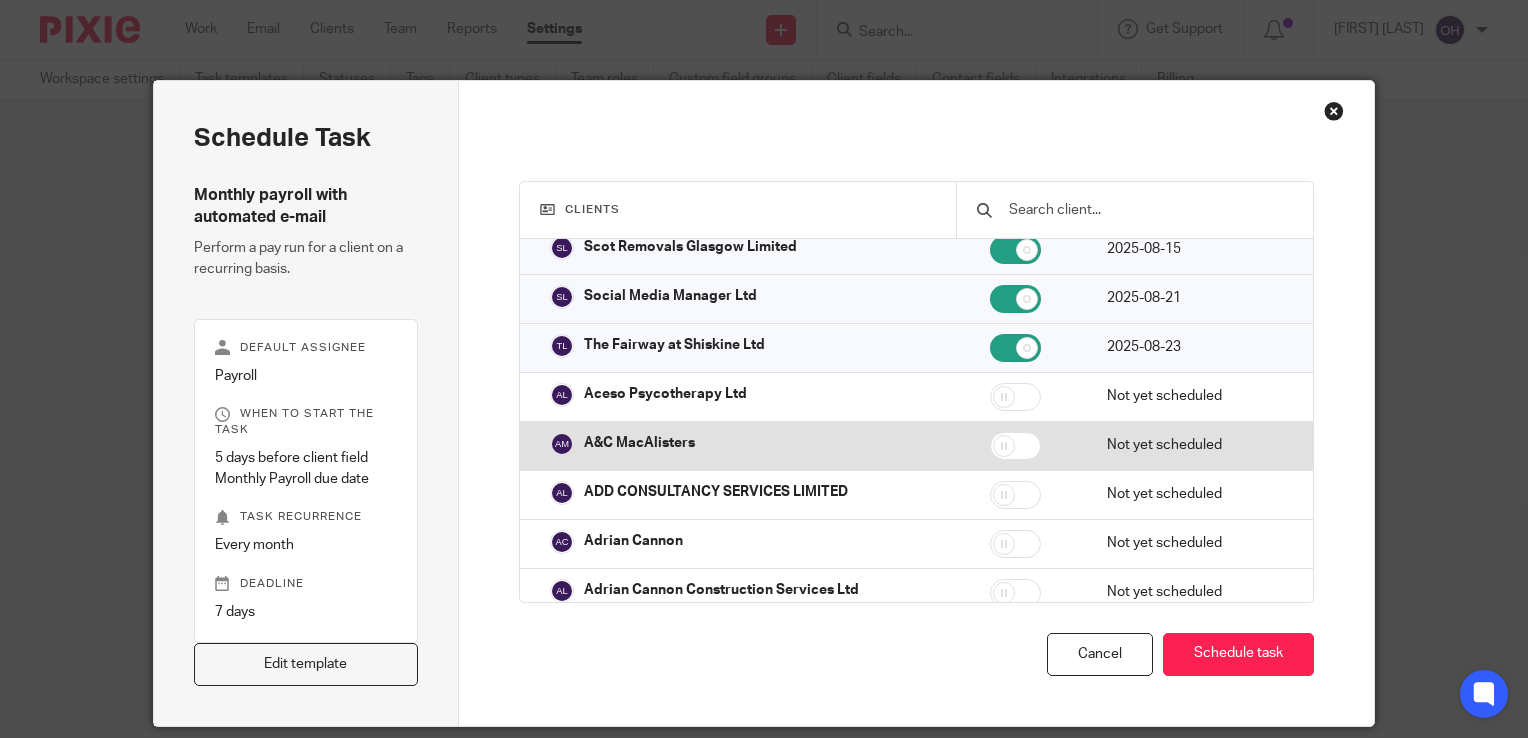 scroll, scrollTop: 192, scrollLeft: 0, axis: vertical 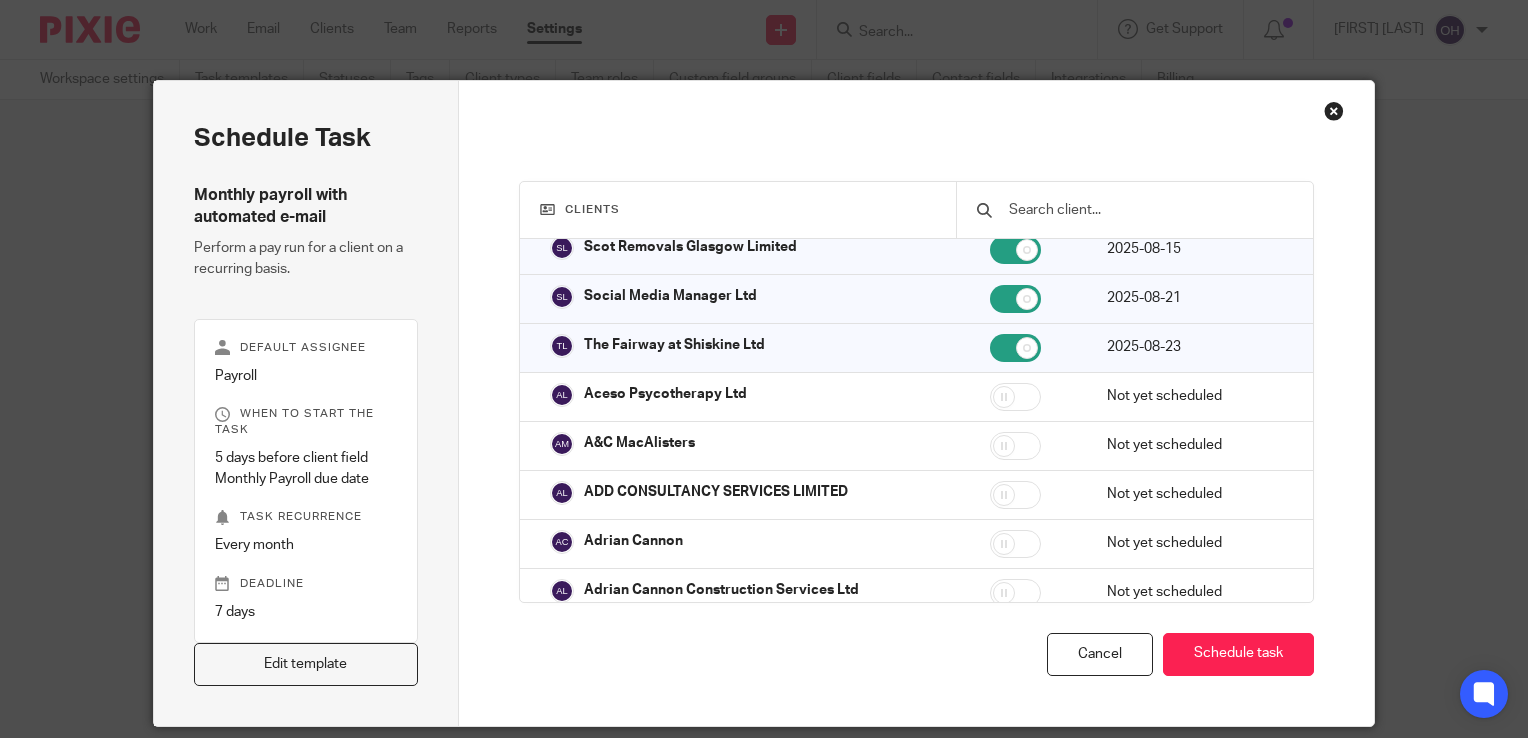 click at bounding box center (1334, 111) 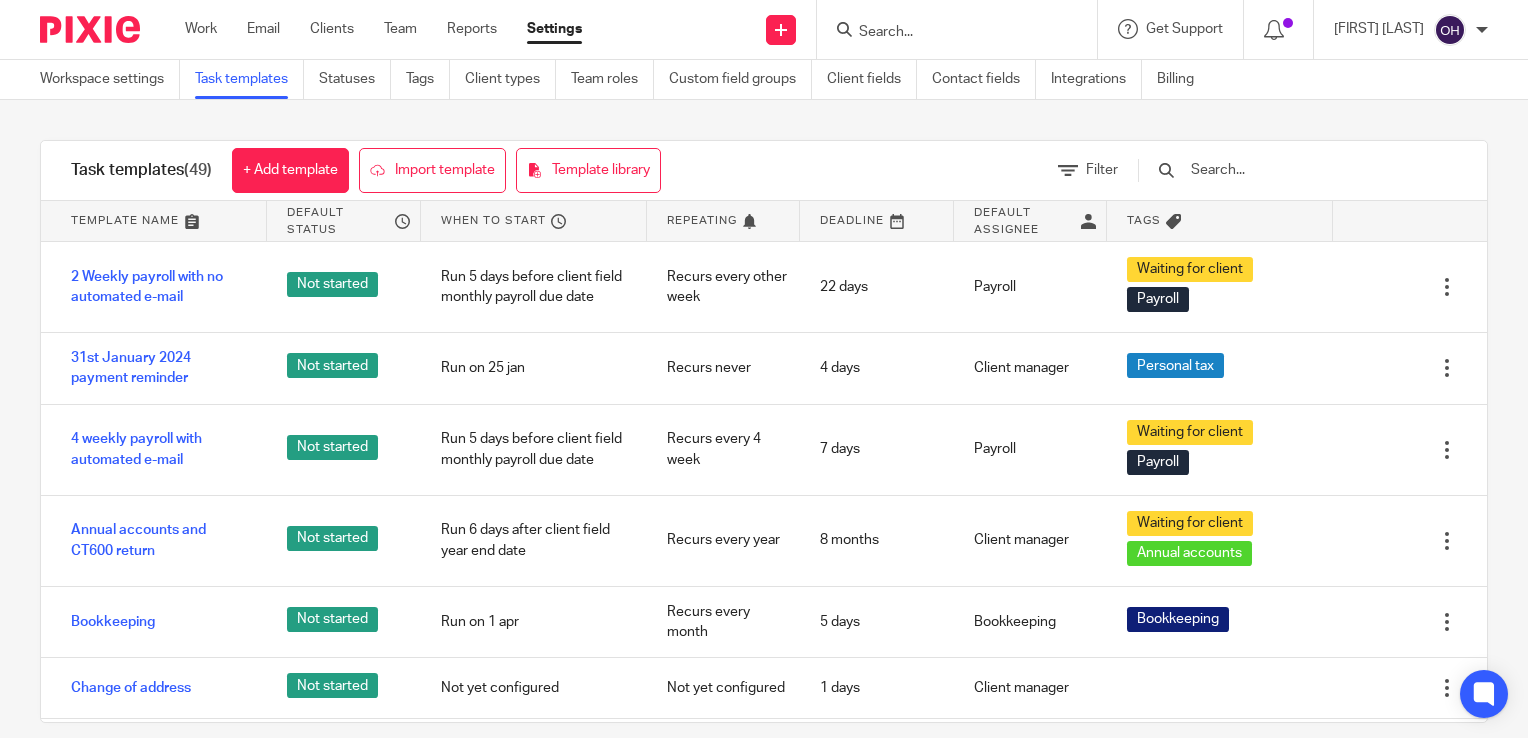 scroll, scrollTop: 0, scrollLeft: 0, axis: both 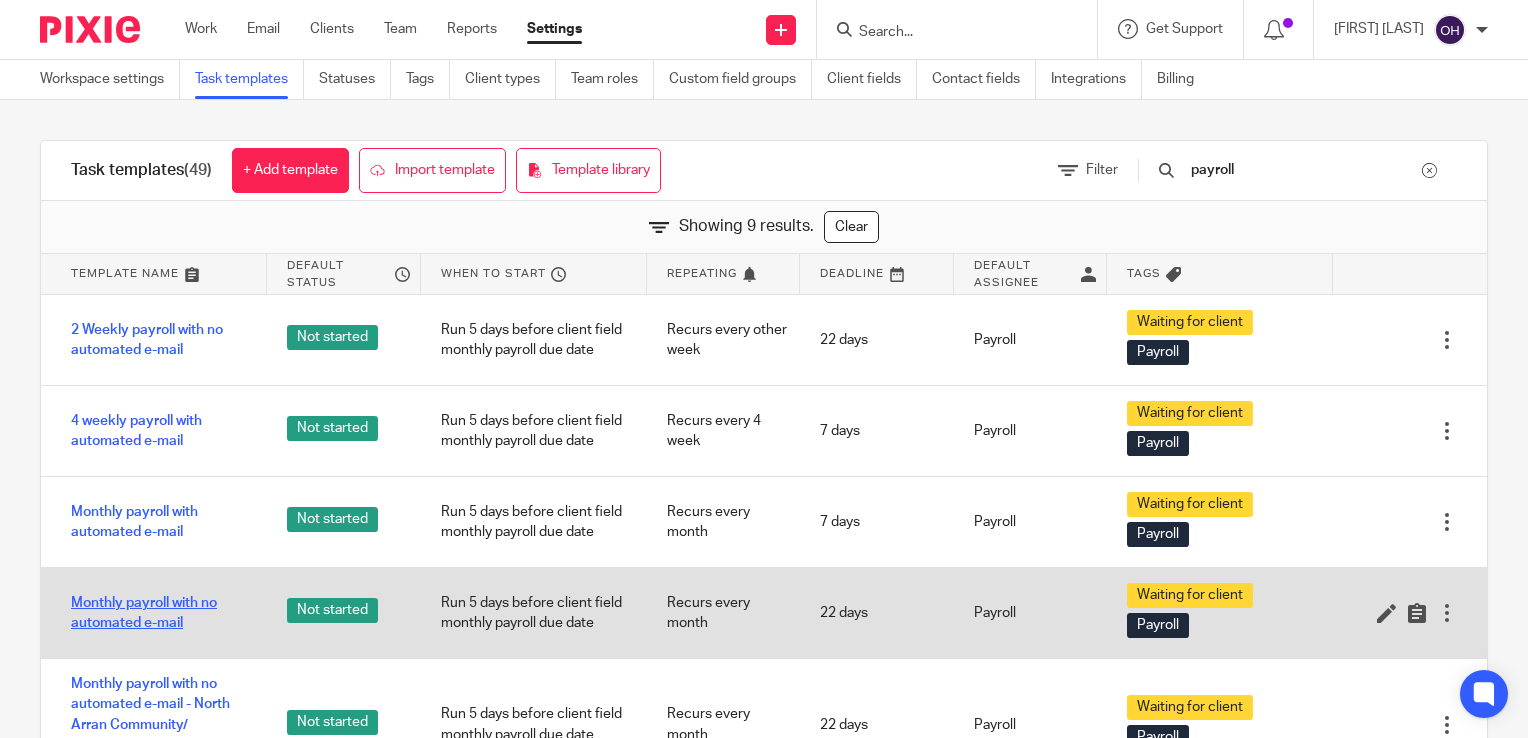 type on "payroll" 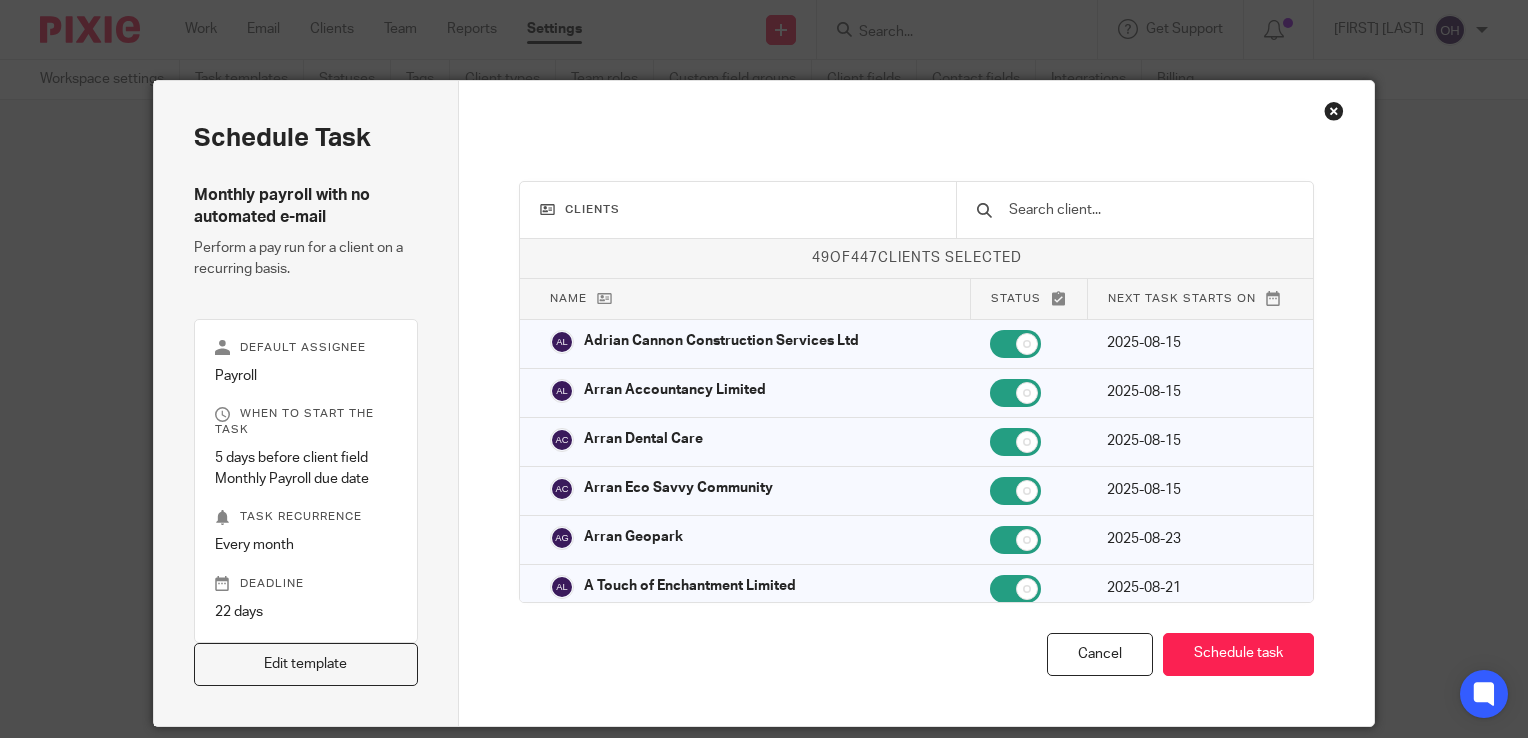 scroll, scrollTop: 0, scrollLeft: 0, axis: both 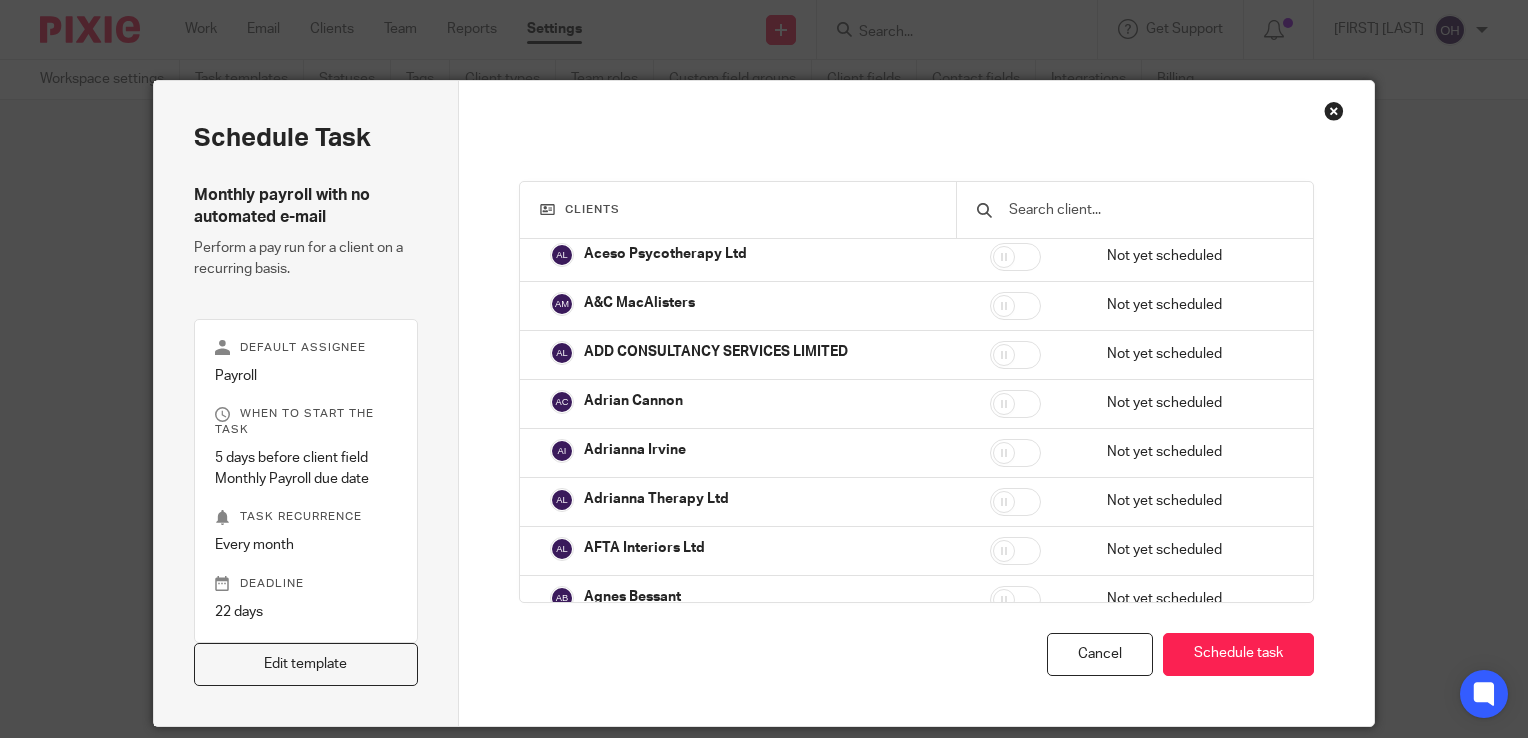 click at bounding box center [1334, 111] 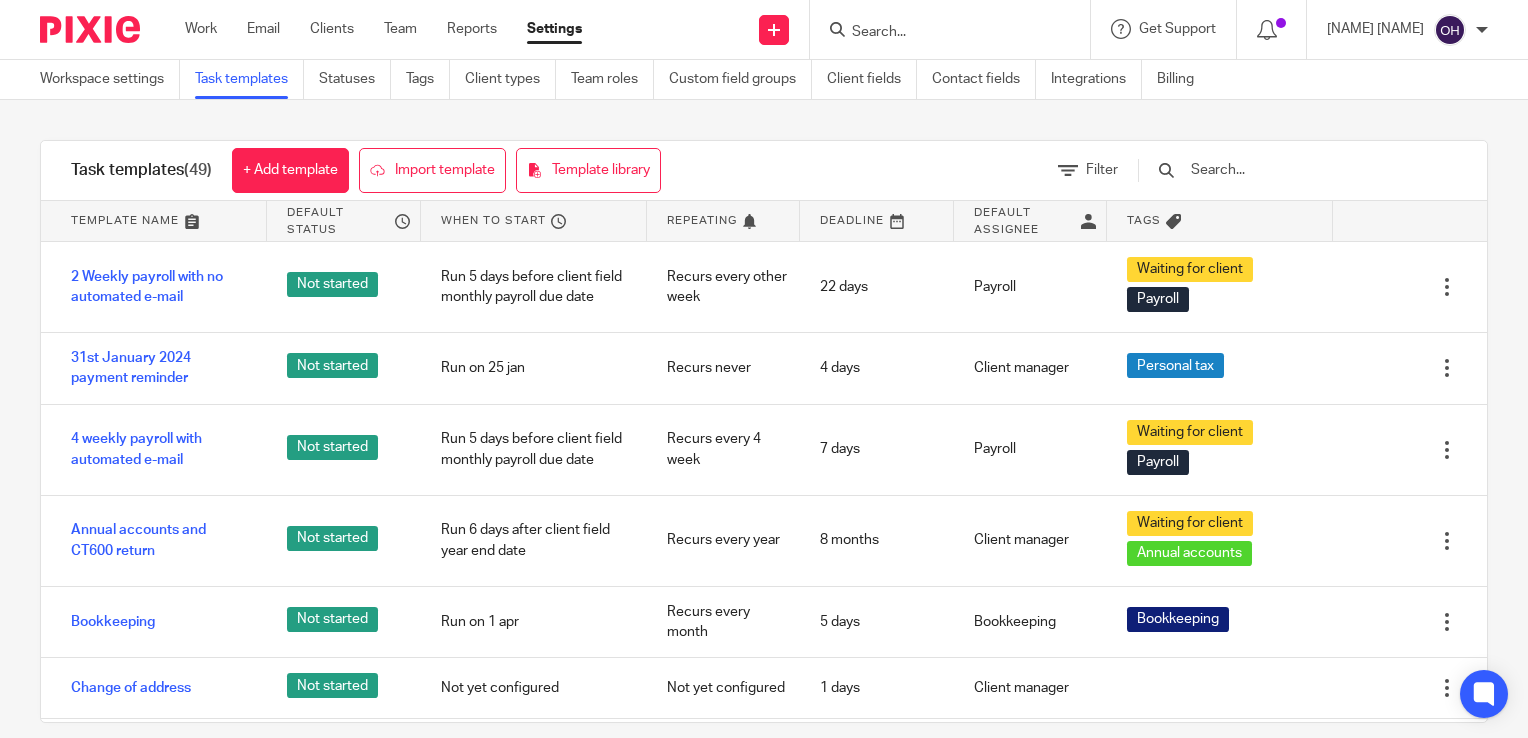 scroll, scrollTop: 0, scrollLeft: 0, axis: both 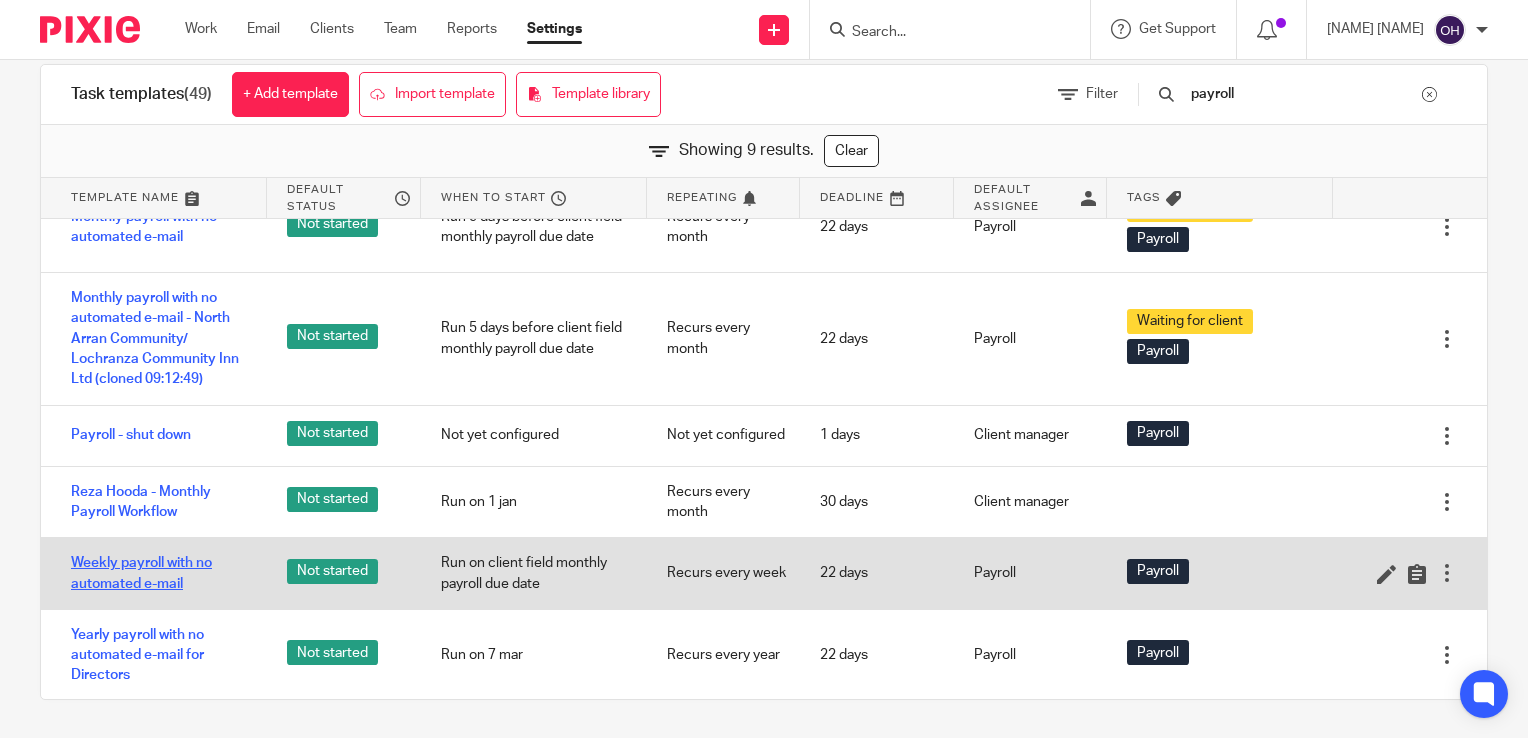 type on "payroll" 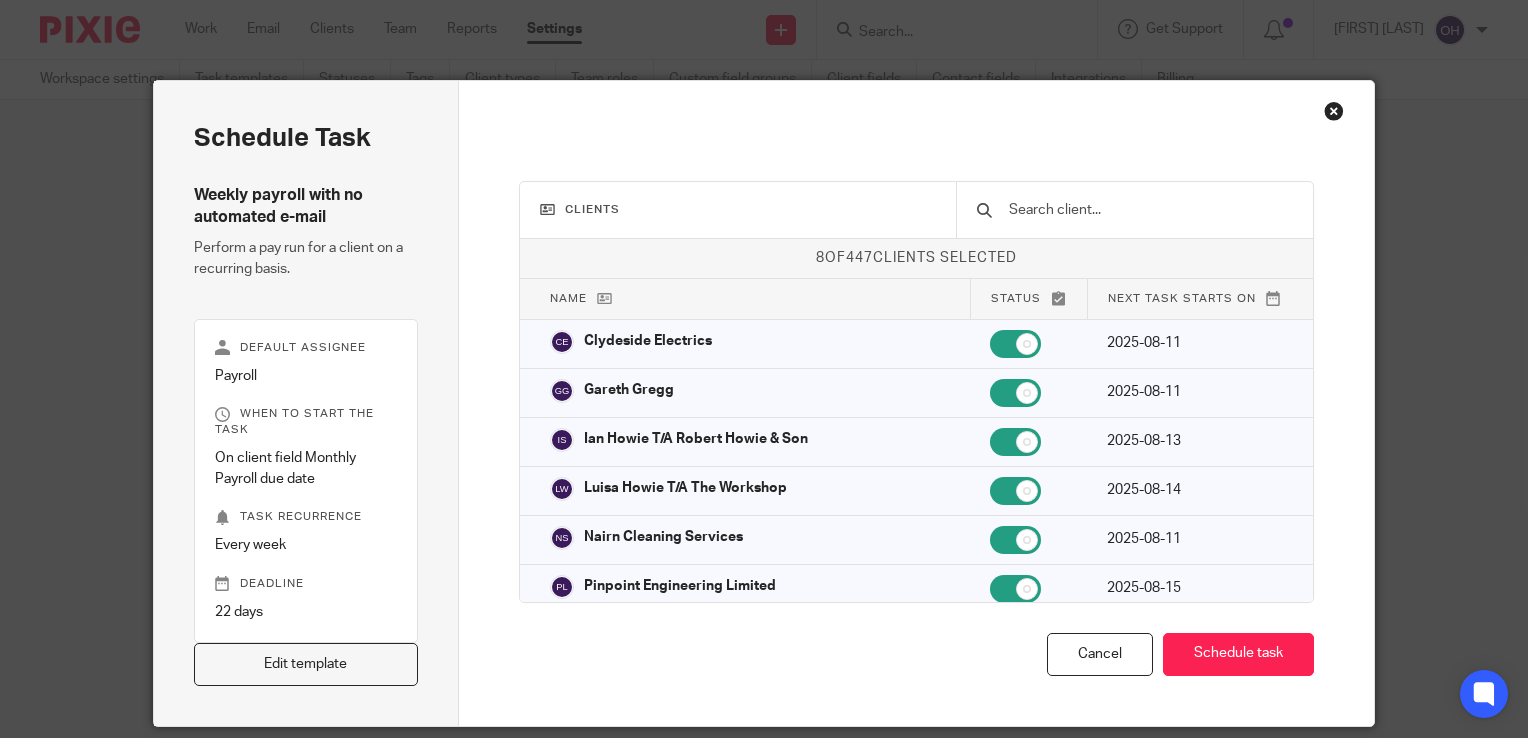 scroll, scrollTop: 0, scrollLeft: 0, axis: both 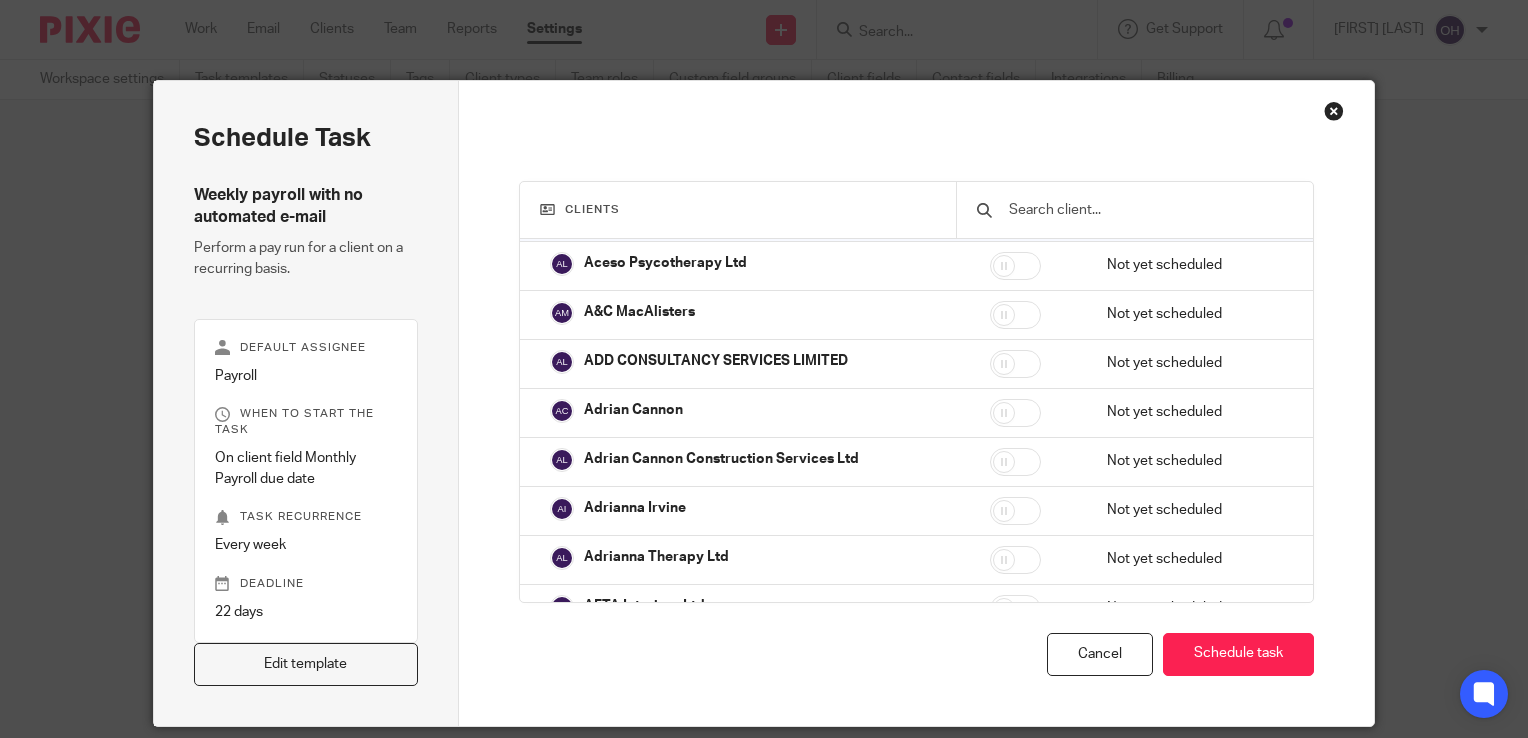 click at bounding box center (1334, 111) 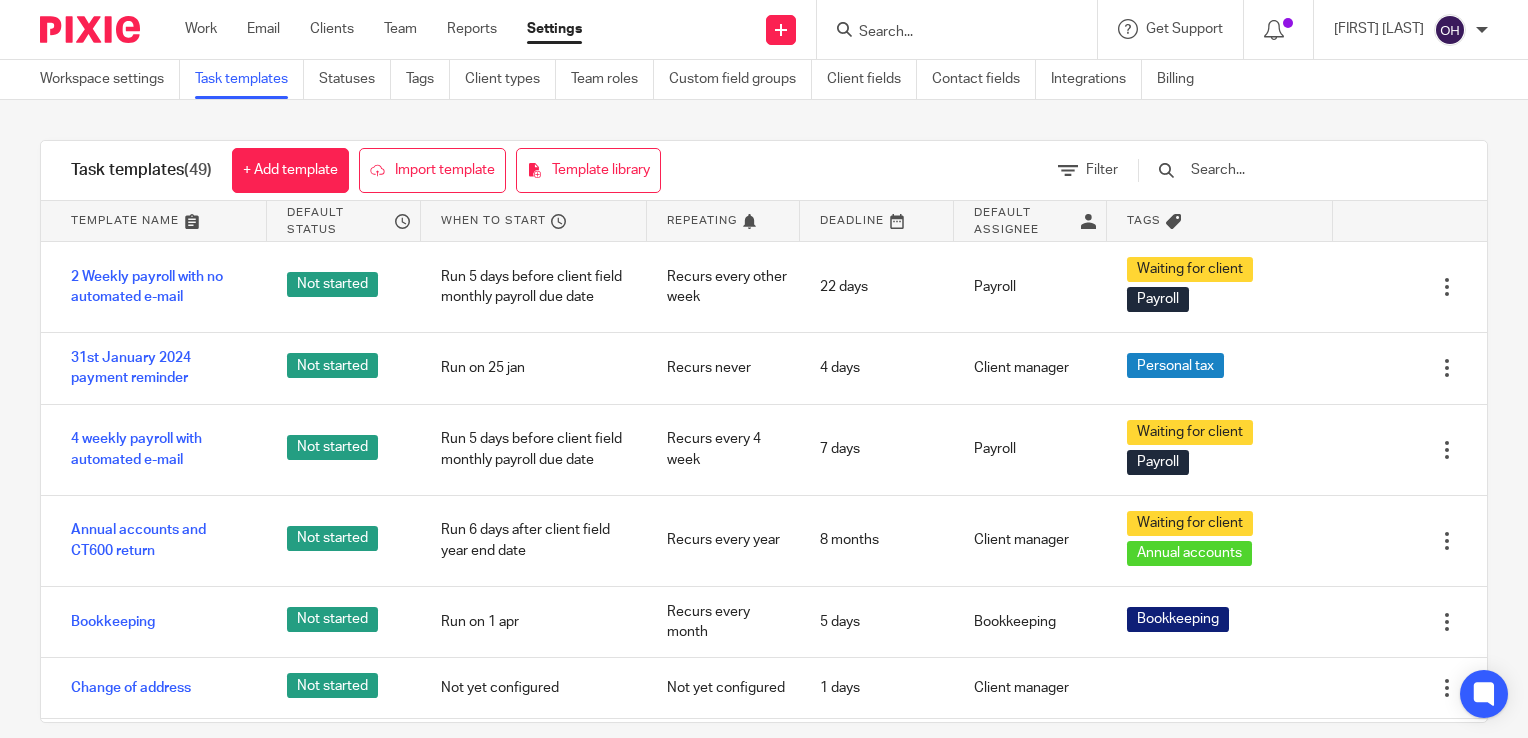 scroll, scrollTop: 0, scrollLeft: 0, axis: both 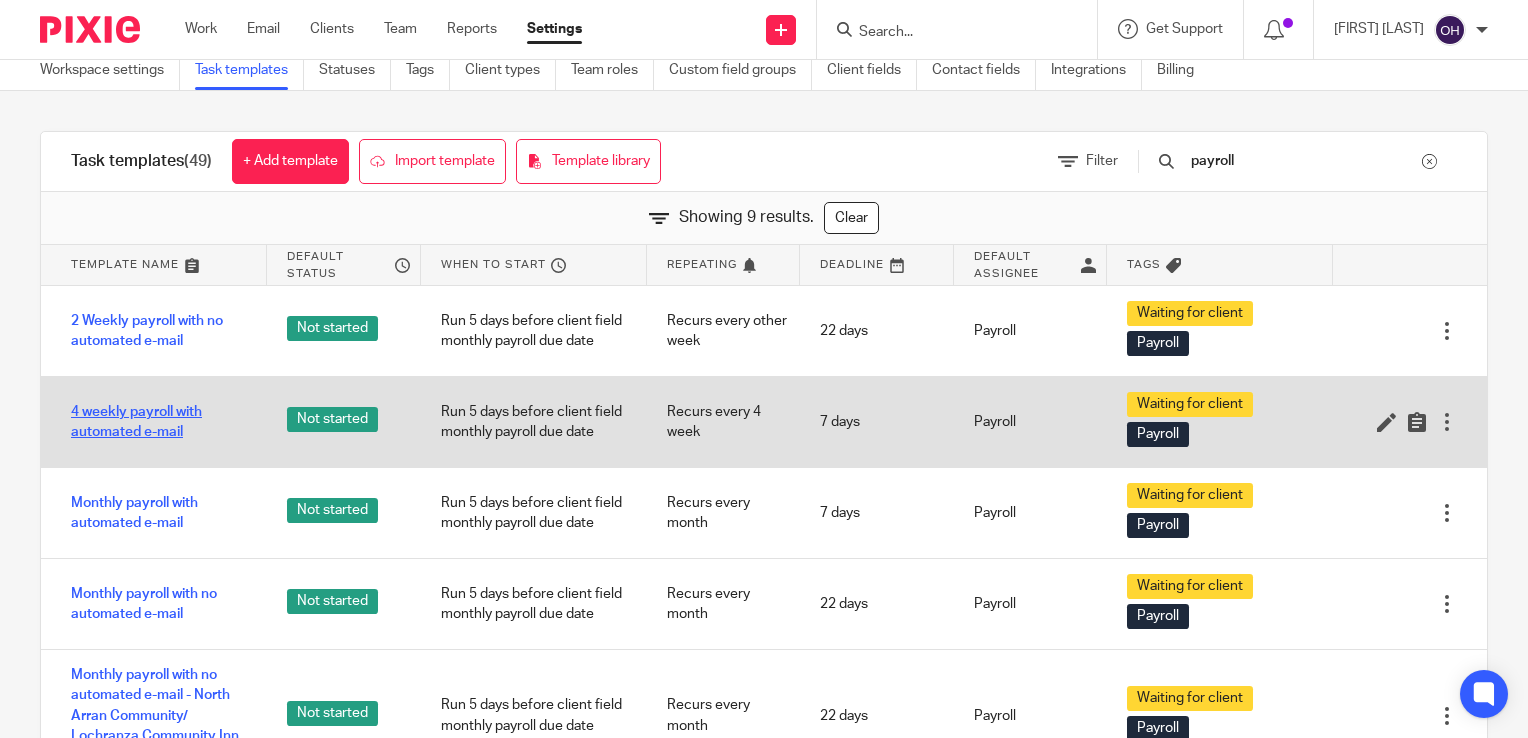 type on "payroll" 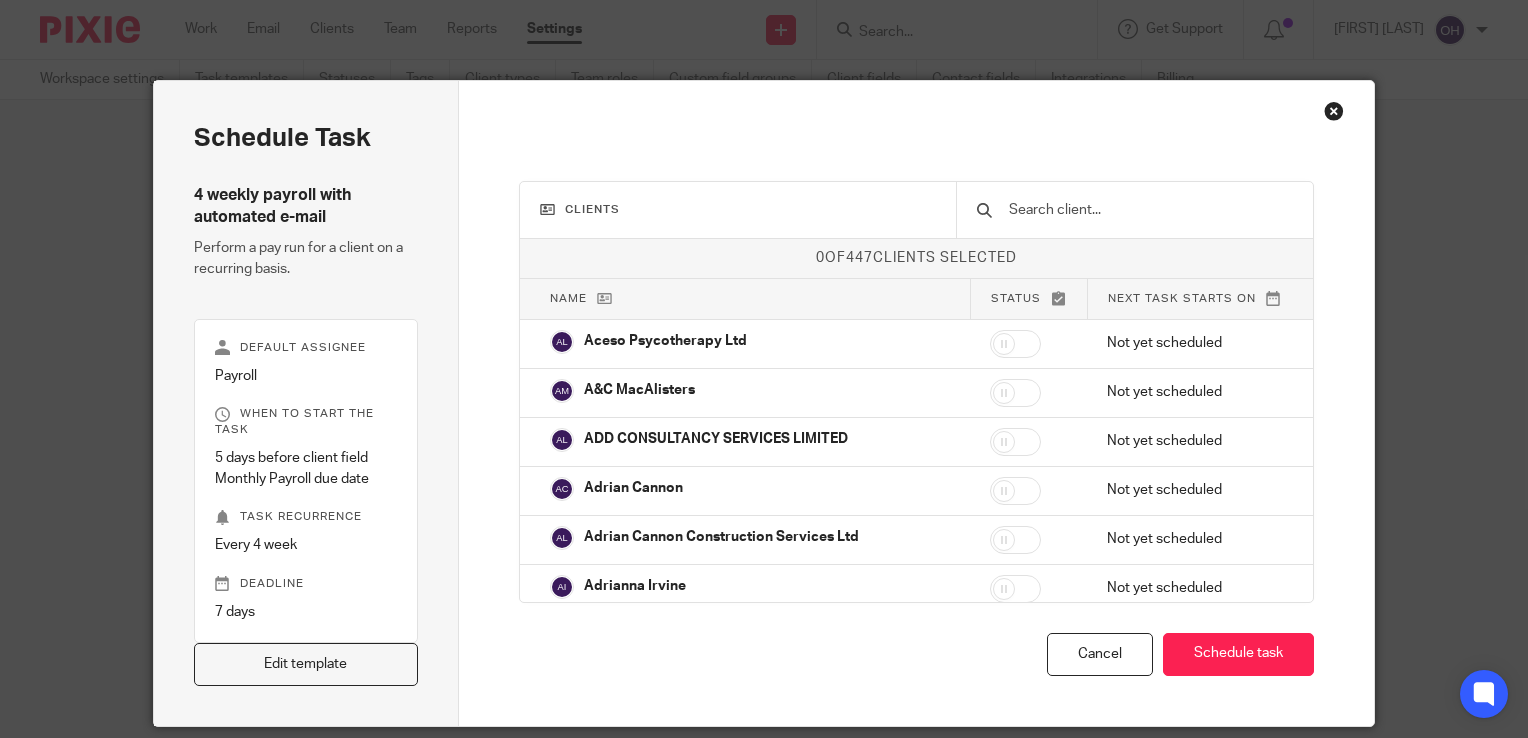 scroll, scrollTop: 0, scrollLeft: 0, axis: both 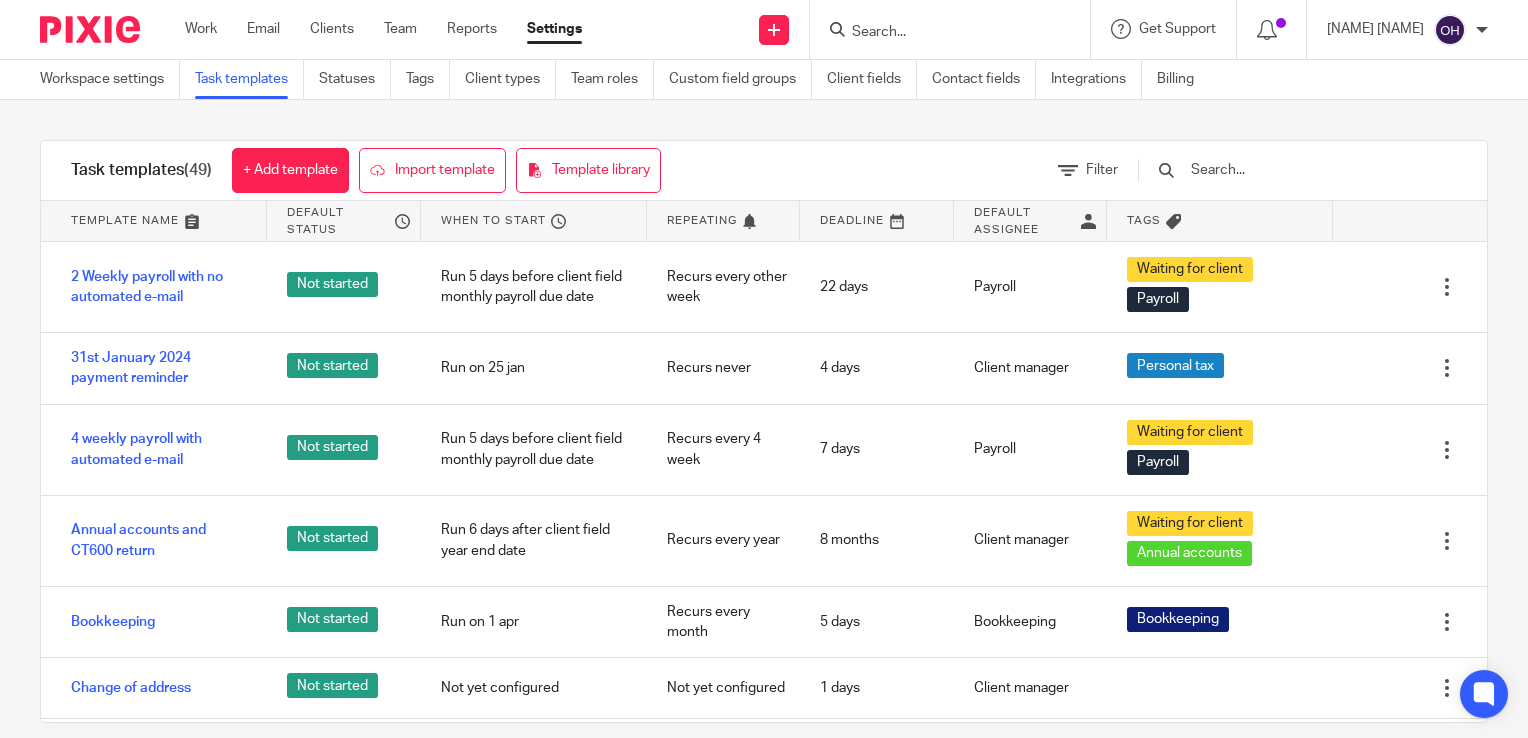 click at bounding box center (1305, 170) 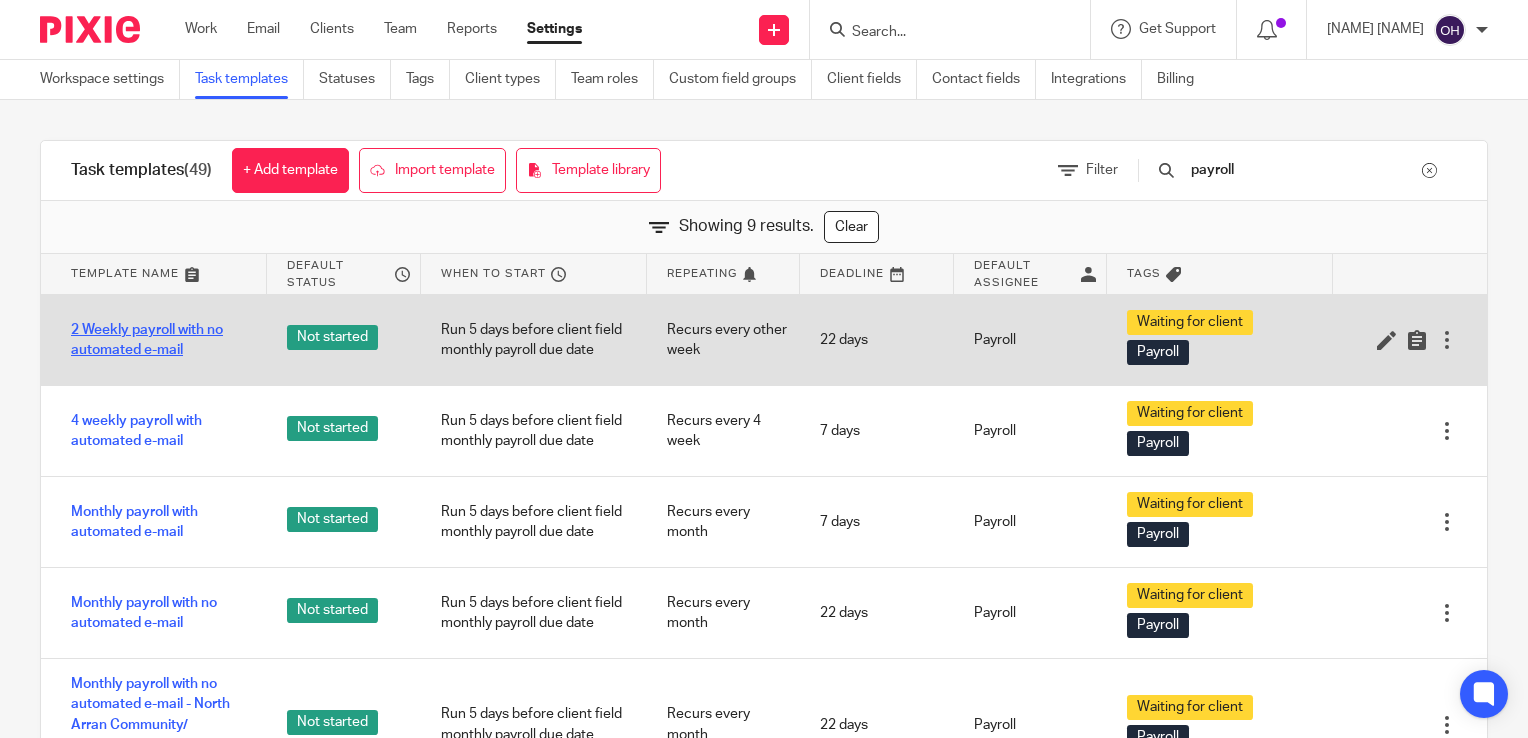 type on "payroll" 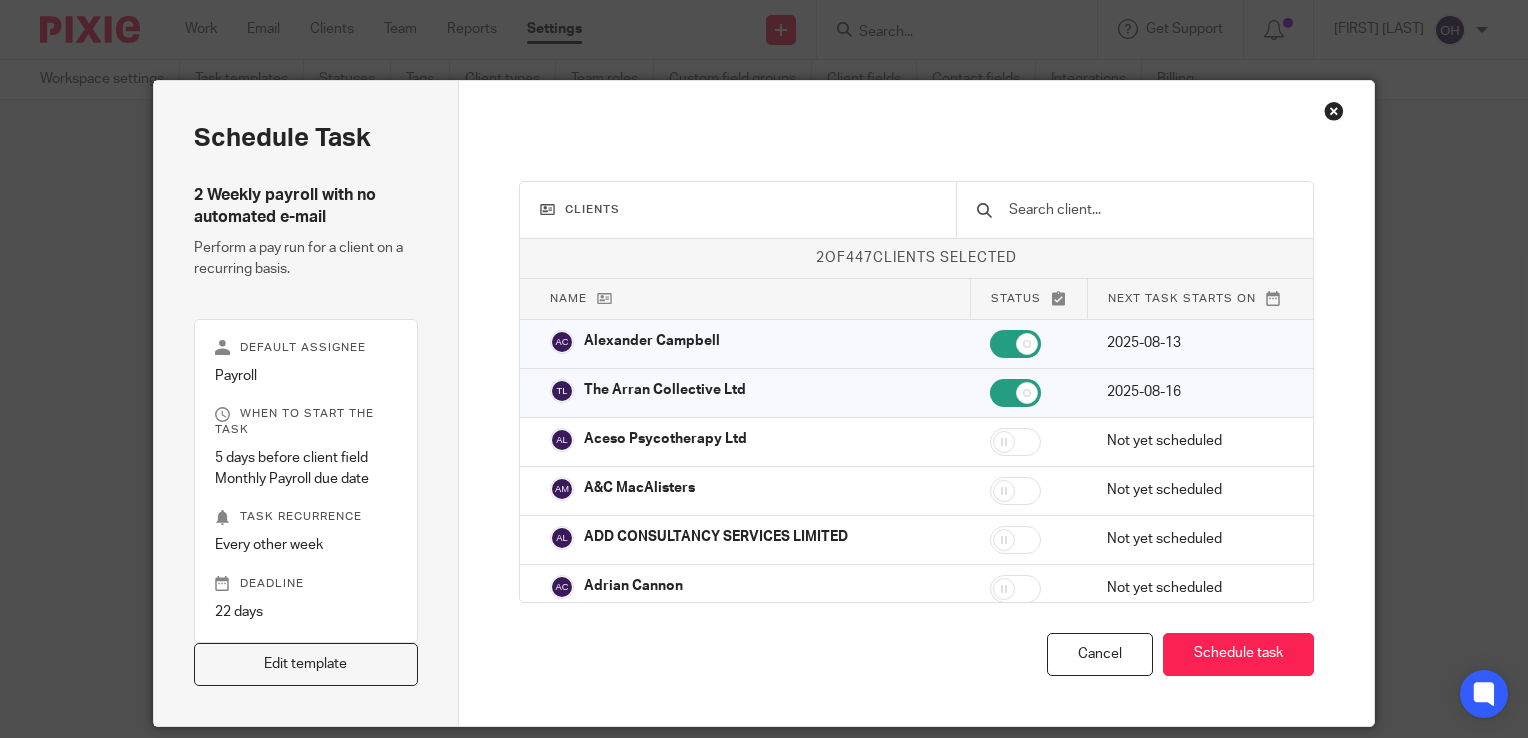 scroll, scrollTop: 0, scrollLeft: 0, axis: both 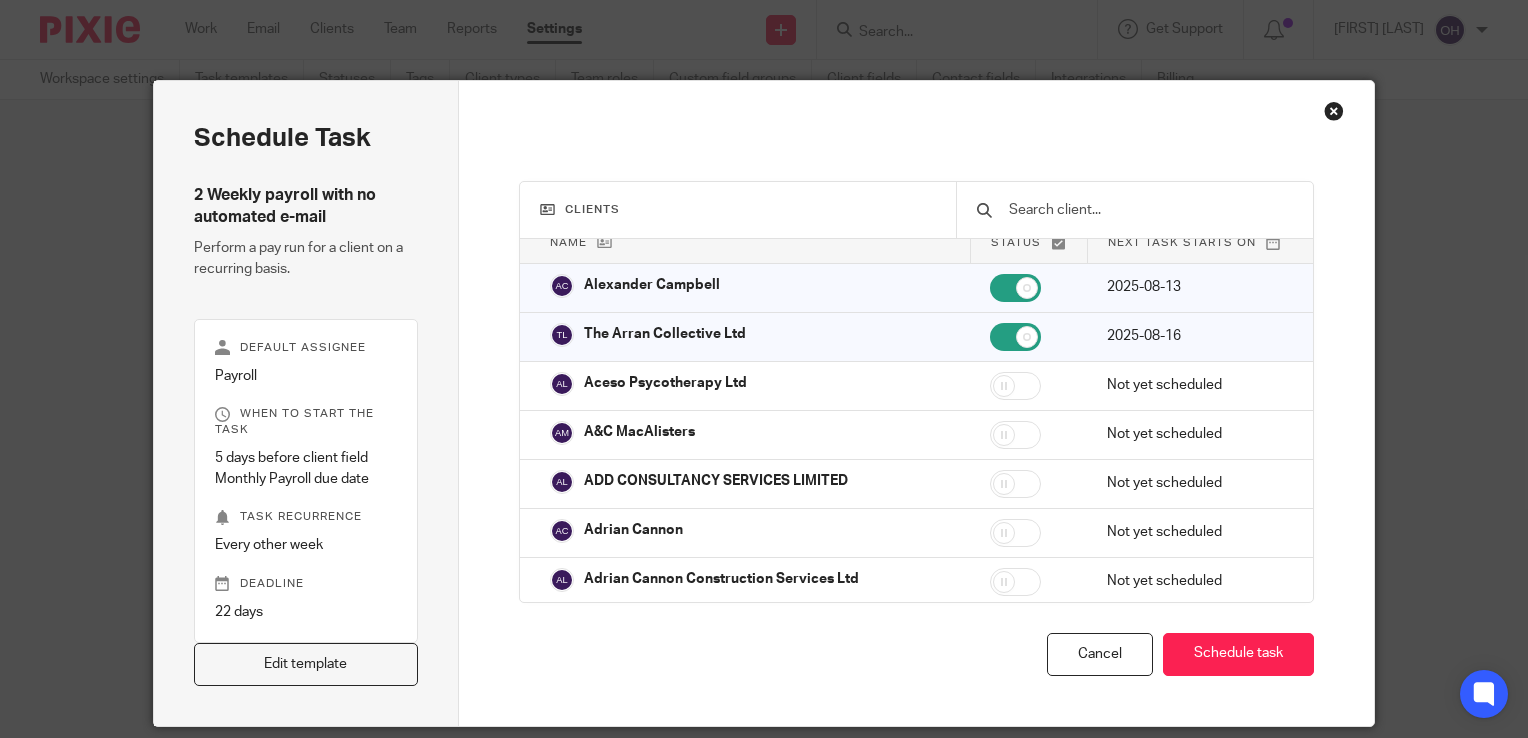 click on "Schedule task
2 Weekly payroll with no automated e-mail
Perform a pay run for a client on a recurring basis.
Default assignee
Payroll
When to start the task
5 days before client field Monthly Payroll due date
Task recurrence
Every other week
Deadline
22 days
Edit template
Clients
2  of  447  clients selected
Name
Status
Next task starts on
Alexander Campbell     2025-08-13" at bounding box center [764, 369] 